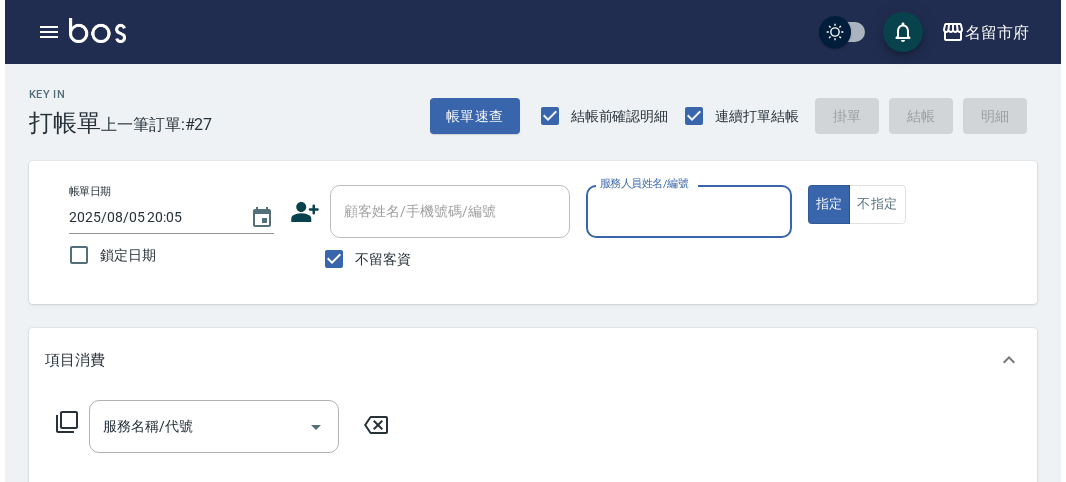 scroll, scrollTop: 0, scrollLeft: 0, axis: both 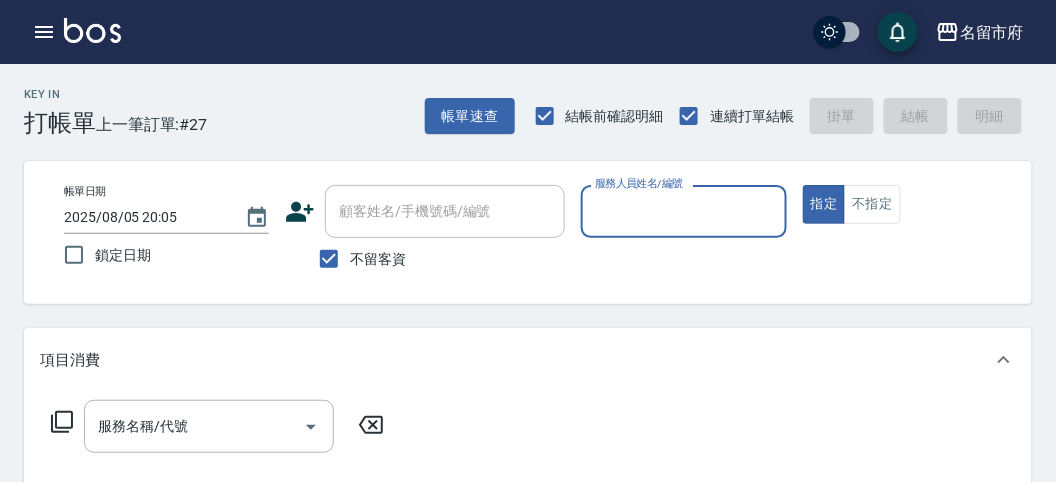 click on "服務人員姓名/編號" at bounding box center (683, 211) 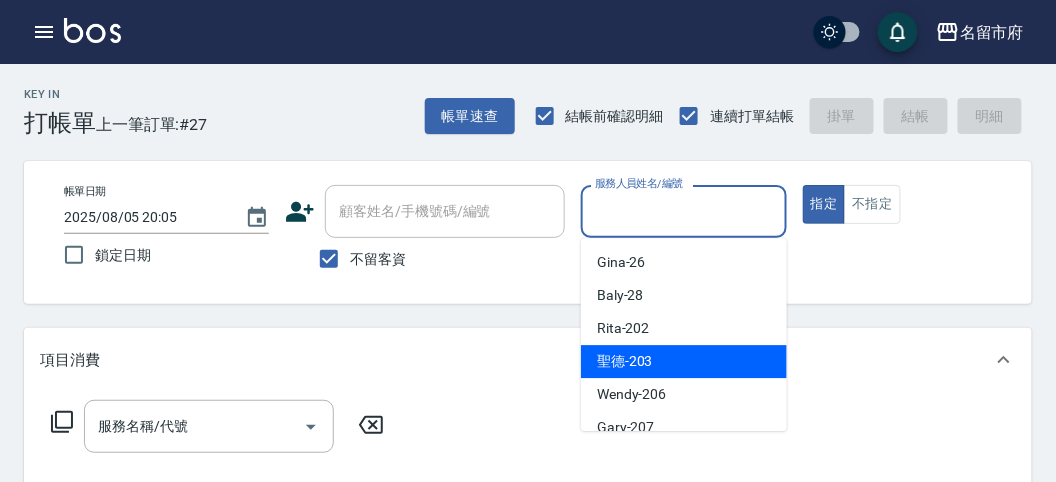 drag, startPoint x: 663, startPoint y: 365, endPoint x: 190, endPoint y: 421, distance: 476.30347 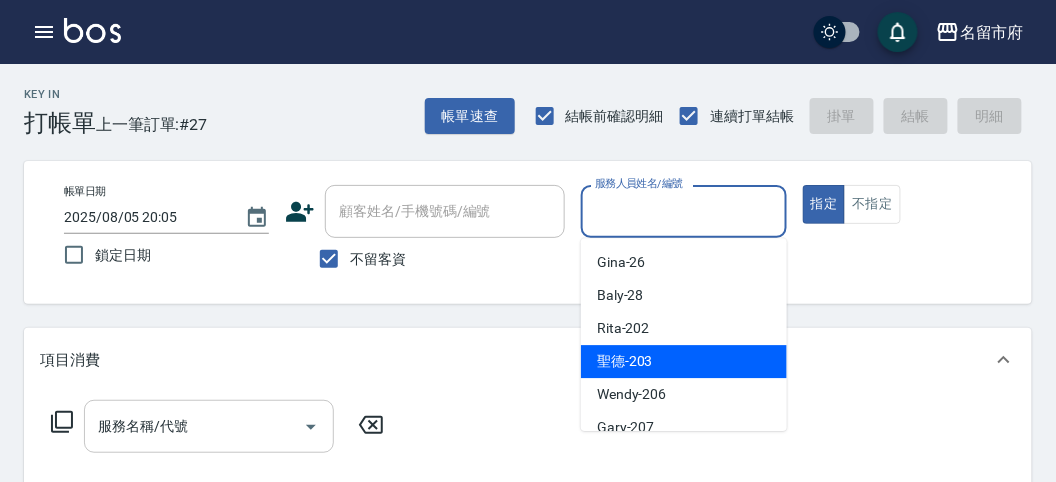 type on "聖德-203" 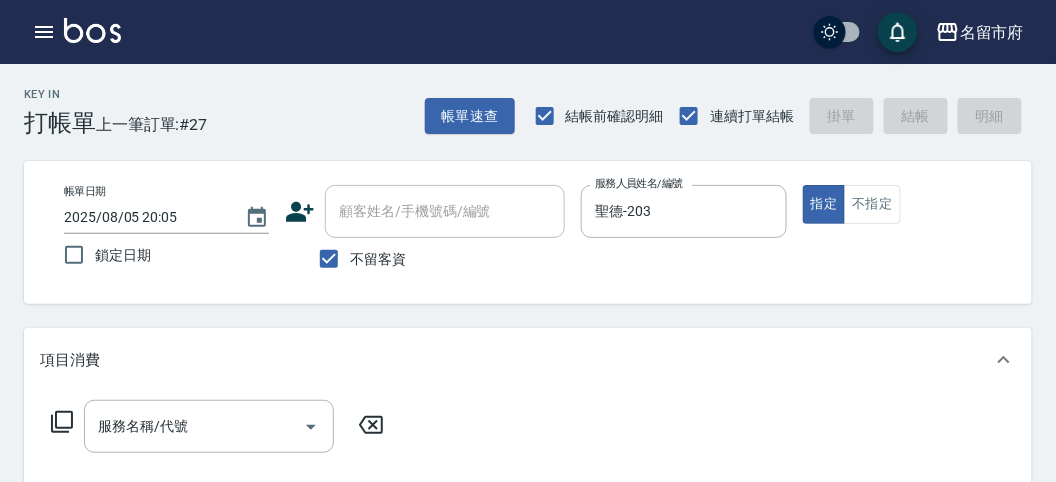 click 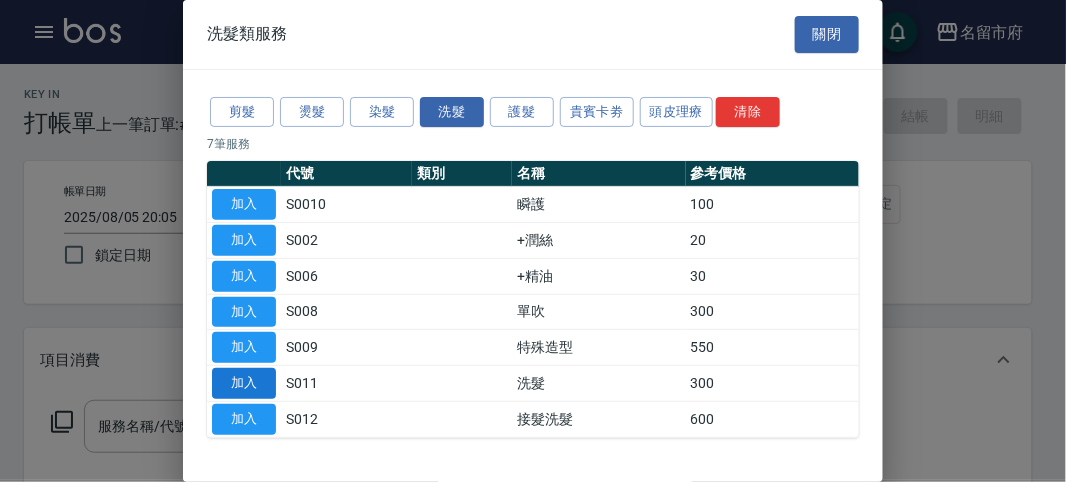 click on "加入" at bounding box center [244, 383] 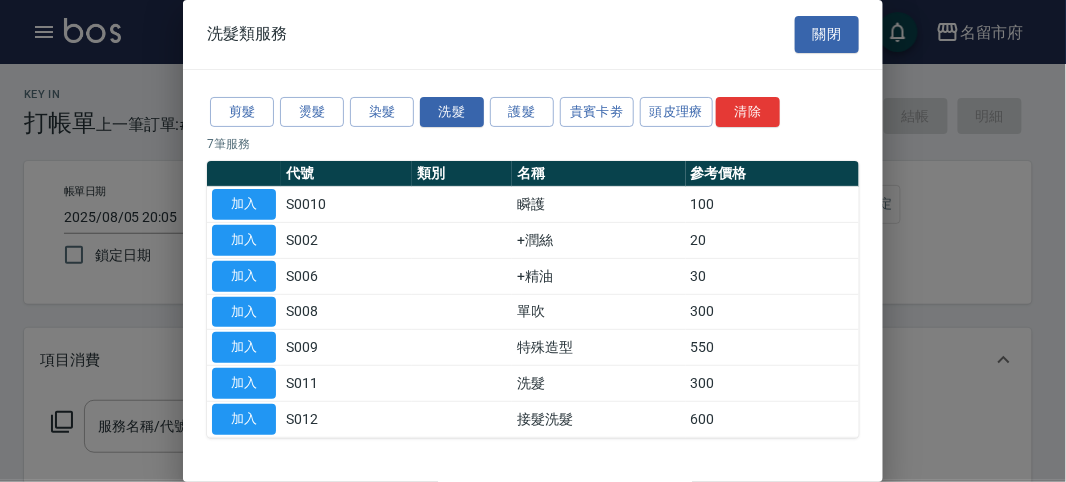 type on "洗髮(S011)" 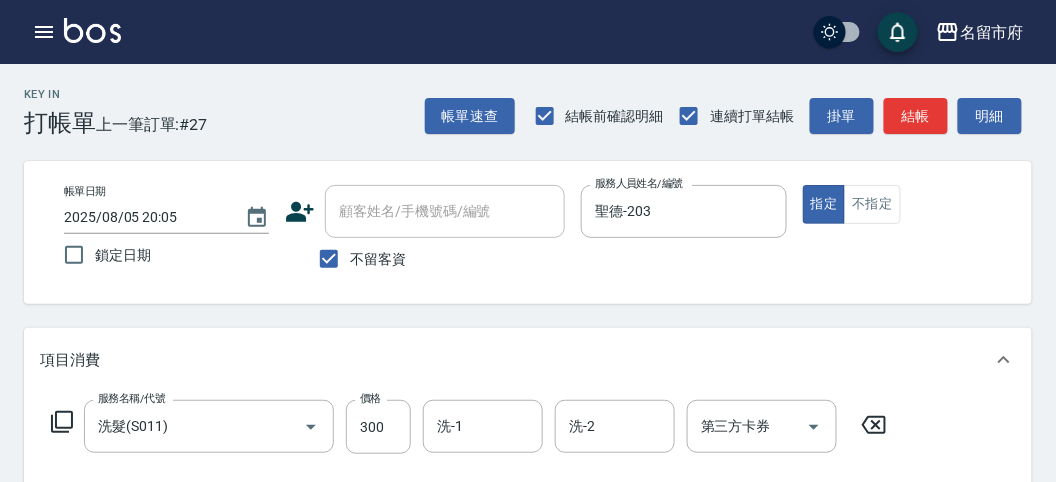 click 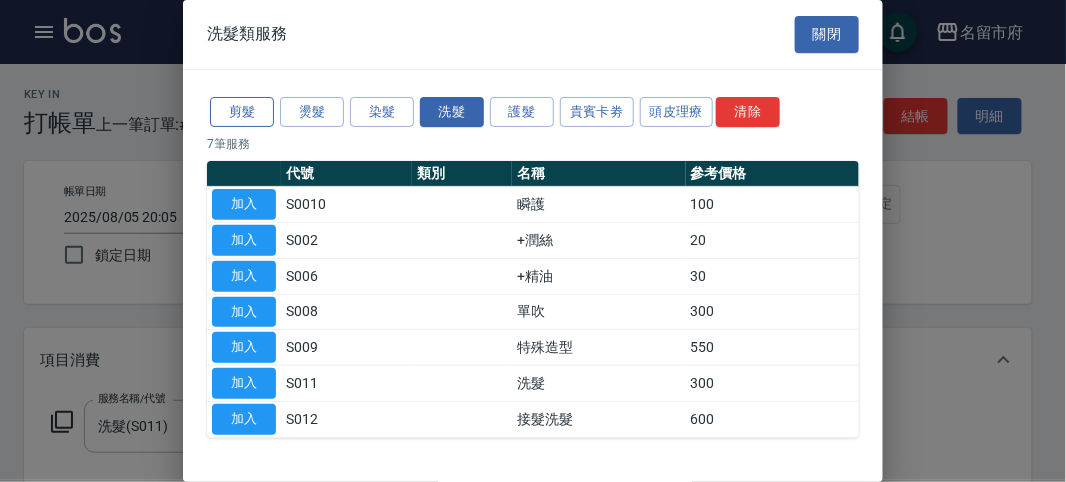 click on "剪髮" at bounding box center (242, 112) 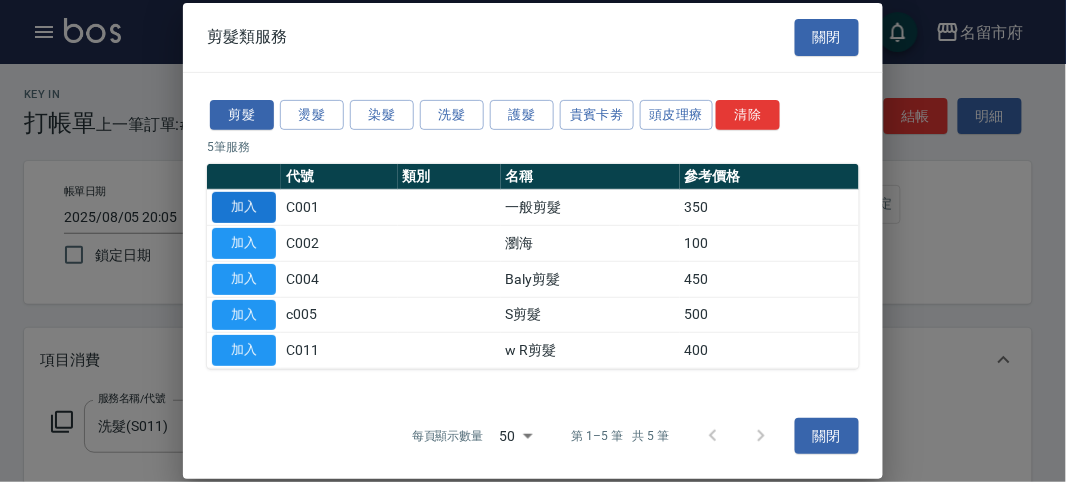 click on "加入" at bounding box center [244, 207] 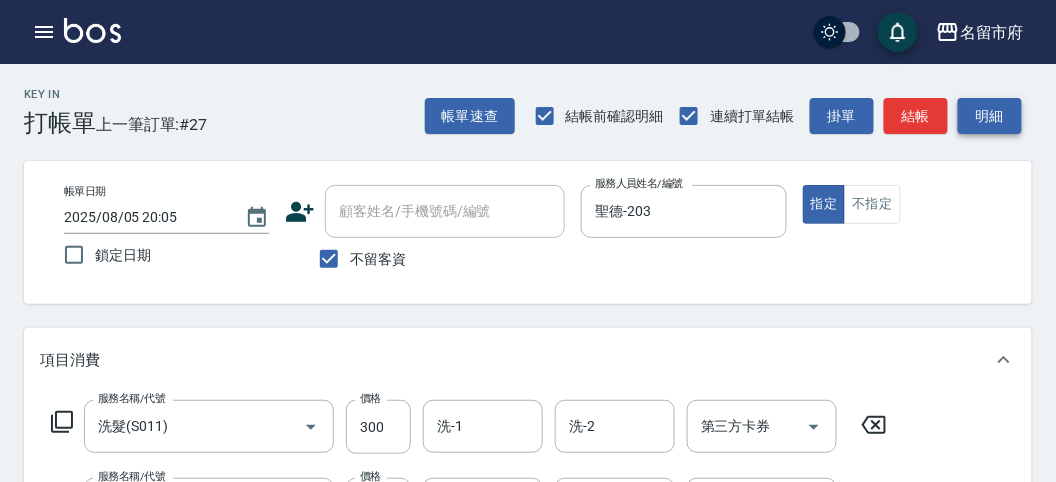 click on "明細" at bounding box center (990, 116) 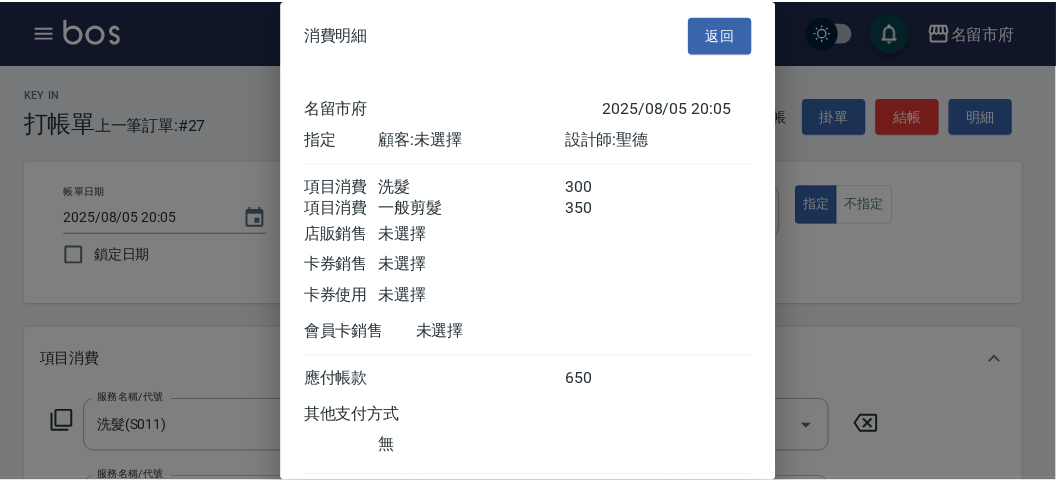 scroll, scrollTop: 133, scrollLeft: 0, axis: vertical 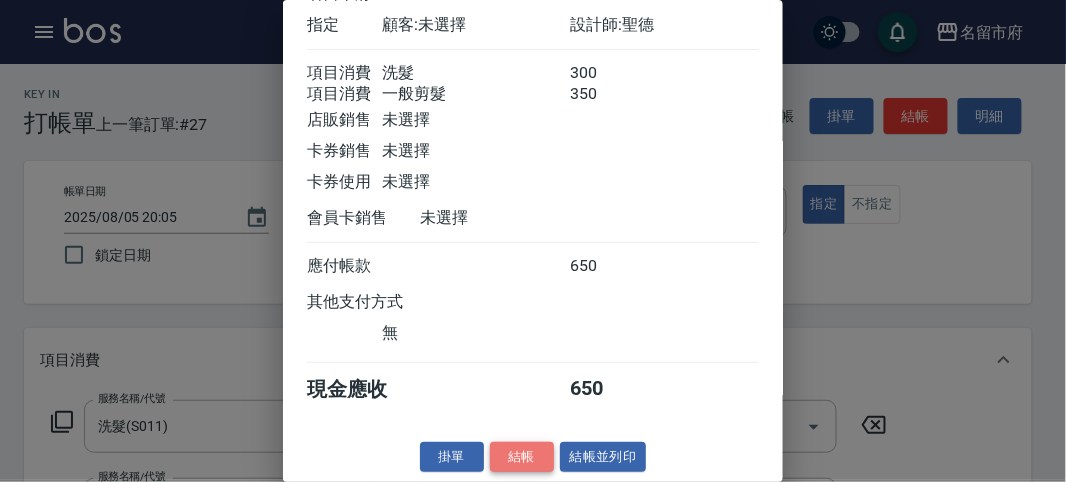 click on "結帳" at bounding box center [522, 457] 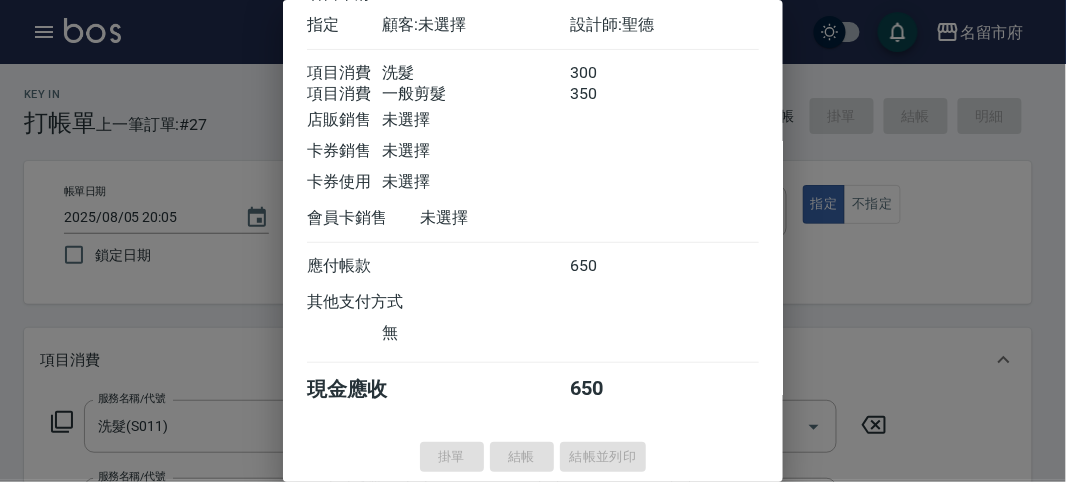 type on "2025/08/05 20:59" 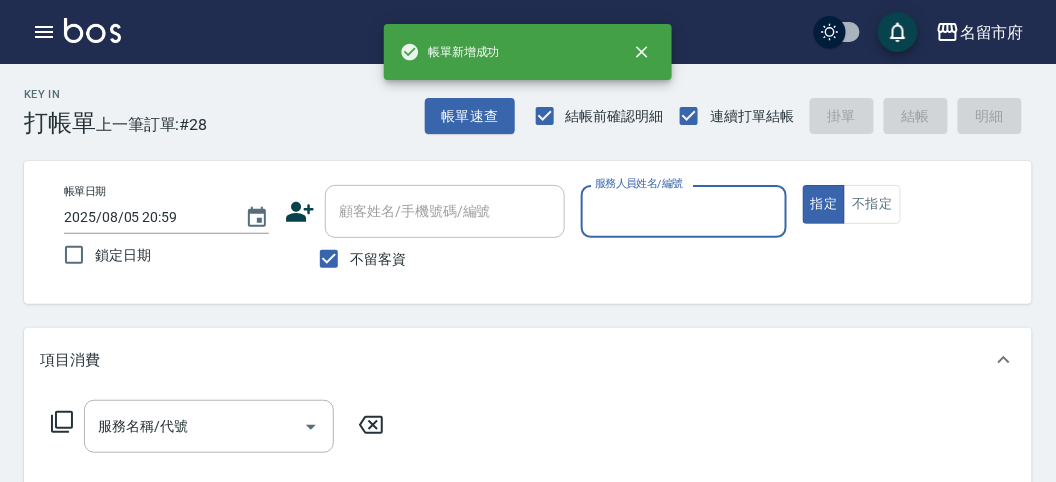 click on "服務人員姓名/編號" at bounding box center [683, 211] 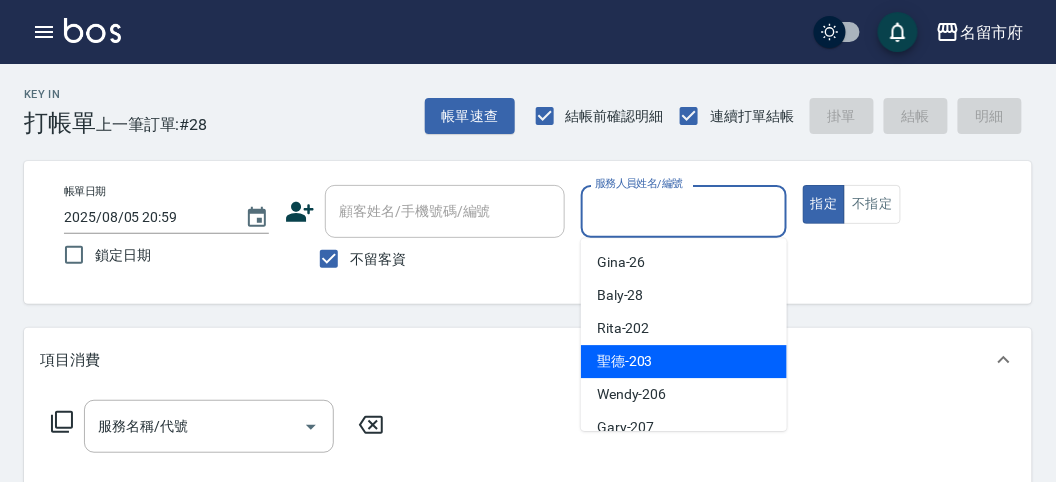 drag, startPoint x: 629, startPoint y: 353, endPoint x: 557, endPoint y: 356, distance: 72.06247 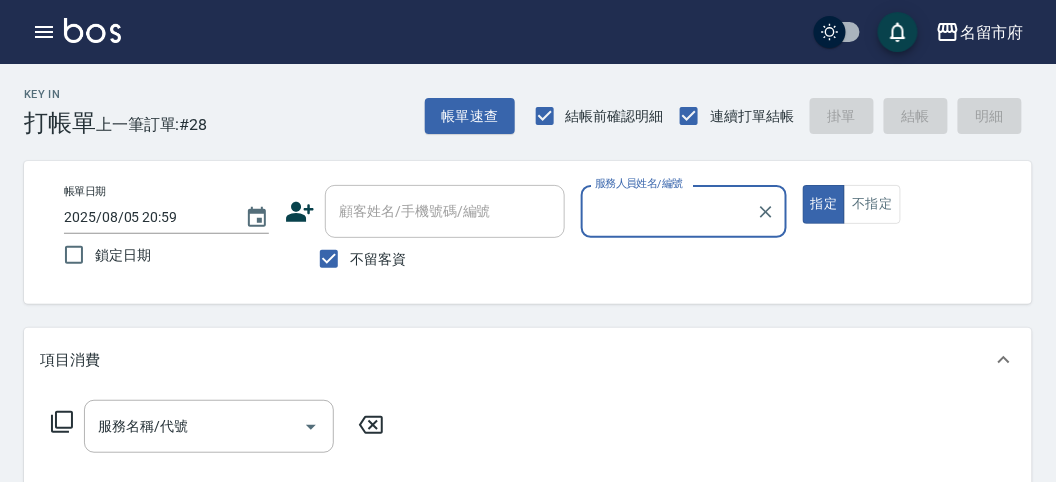type on "聖德-203" 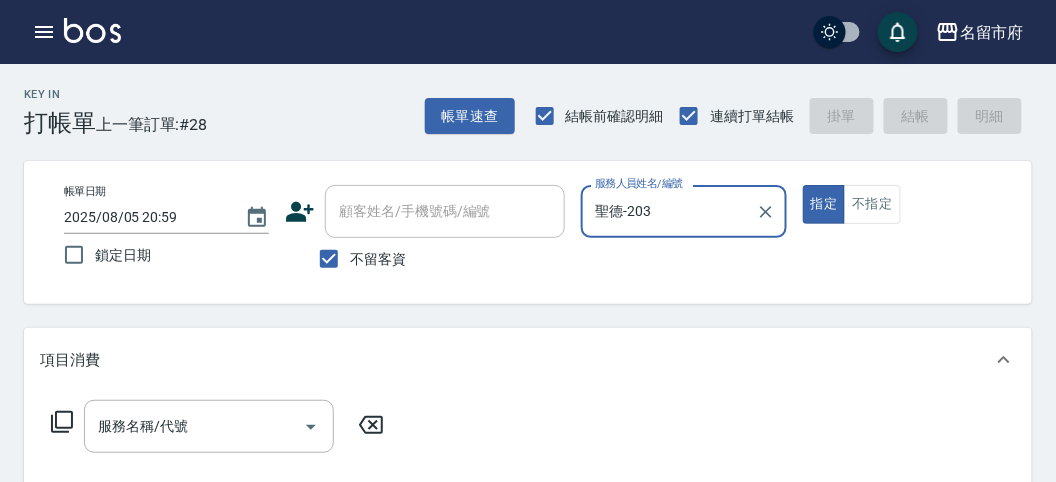 click 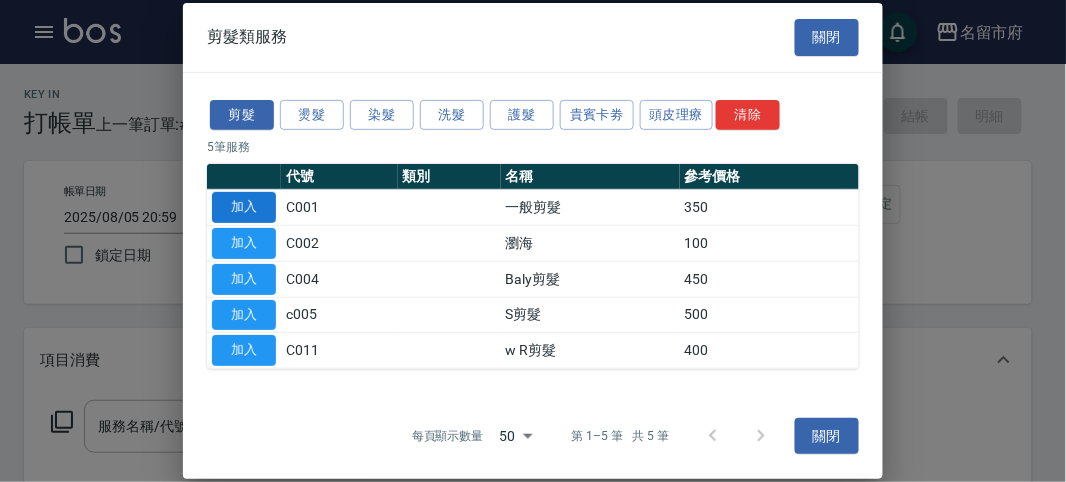 click on "加入" at bounding box center [244, 207] 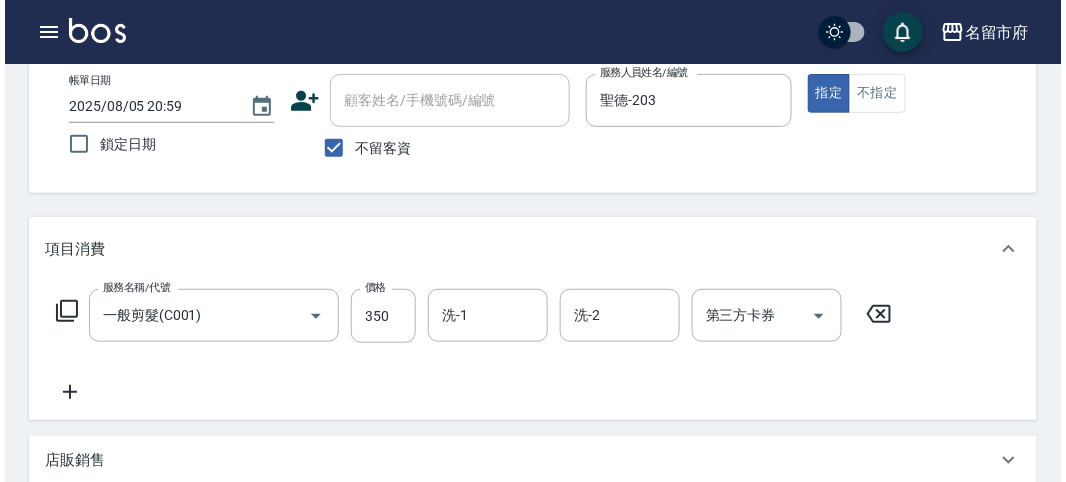 scroll, scrollTop: 0, scrollLeft: 0, axis: both 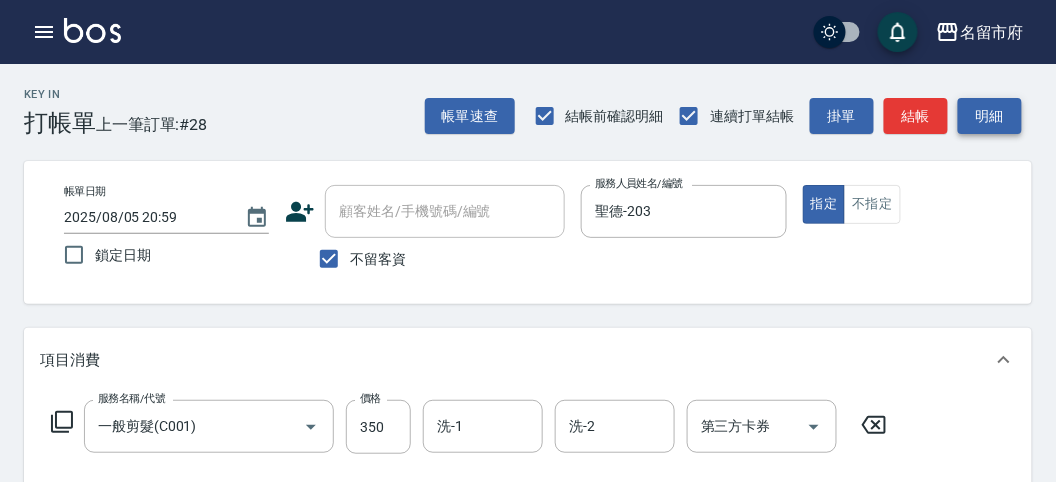 click on "明細" at bounding box center (990, 116) 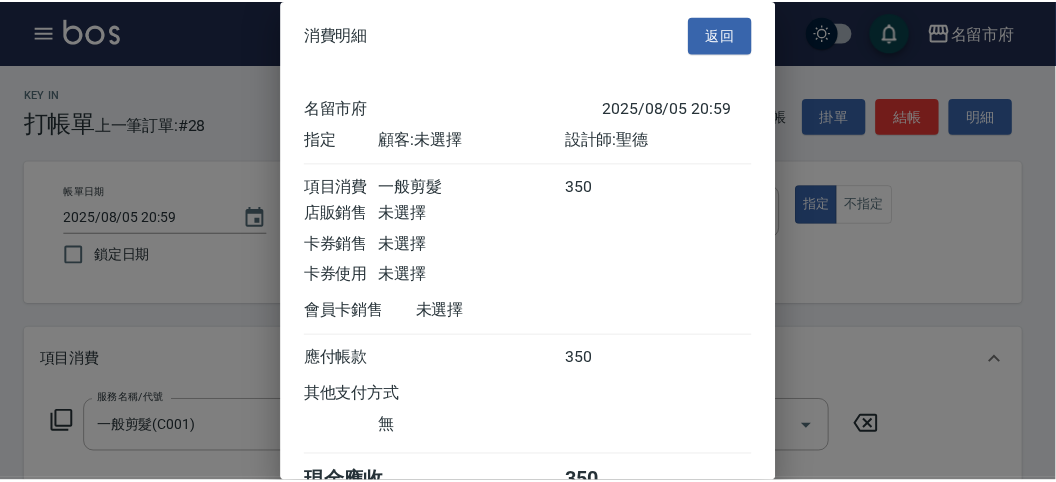 scroll, scrollTop: 111, scrollLeft: 0, axis: vertical 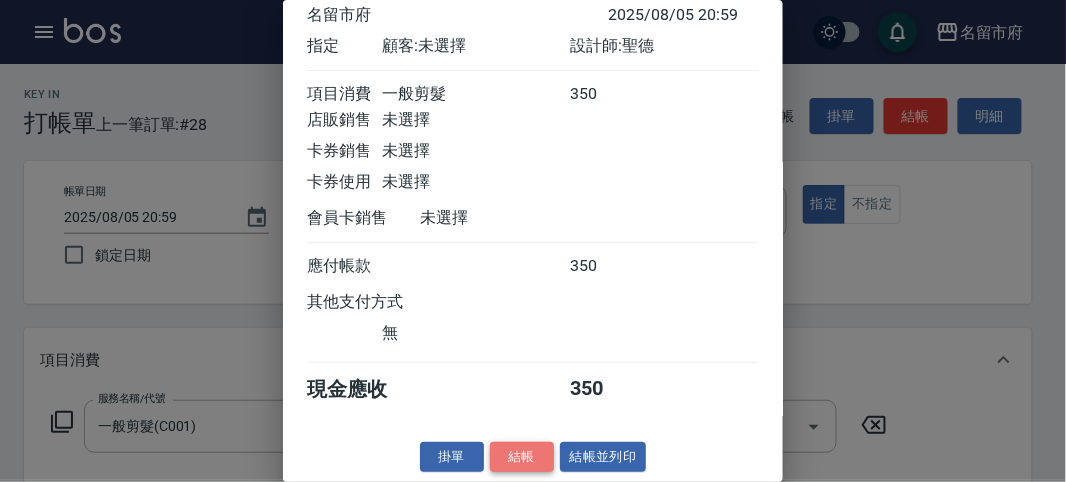 click on "結帳" at bounding box center (522, 457) 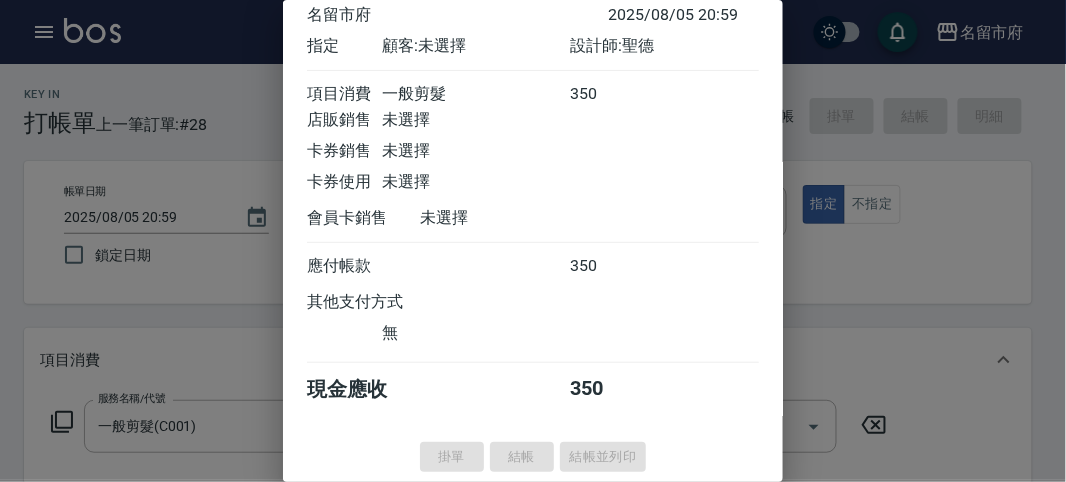 type 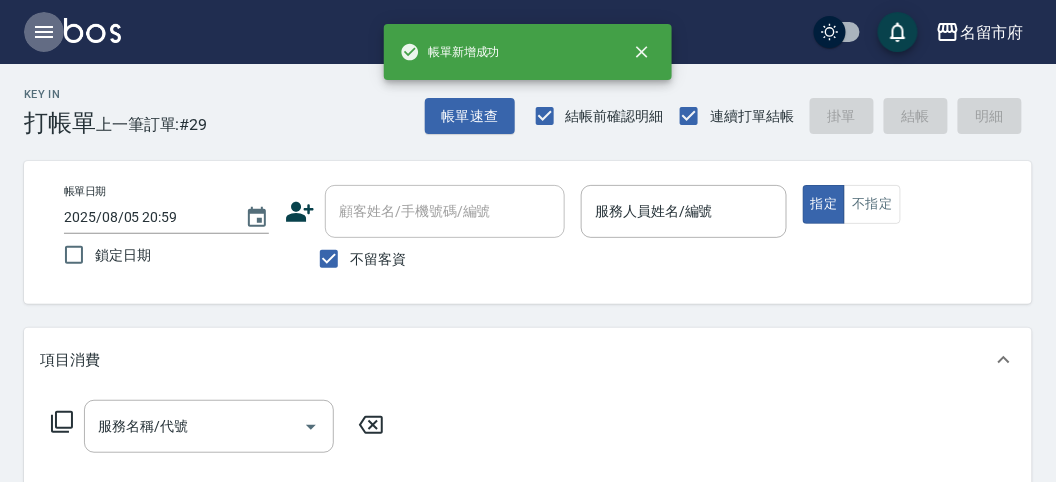 click 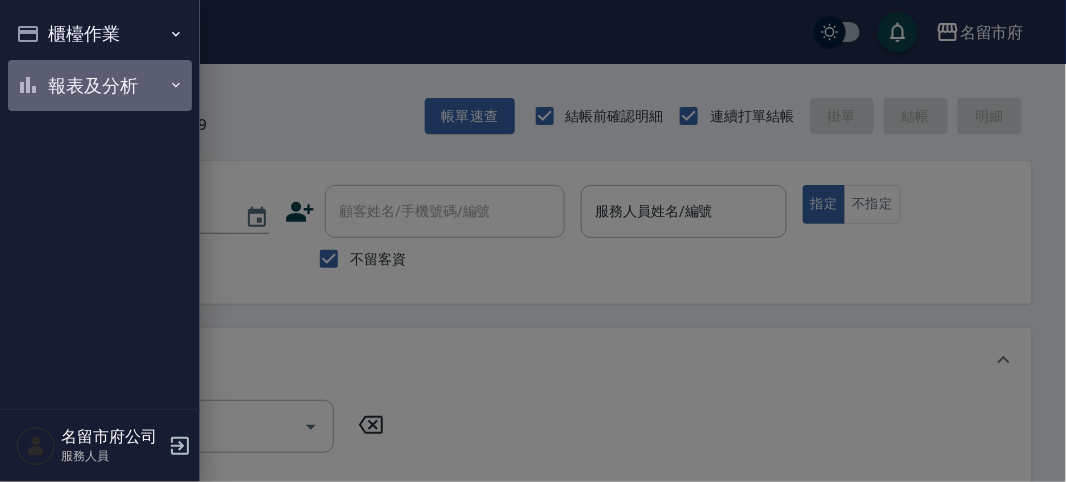 click on "報表及分析" at bounding box center [100, 86] 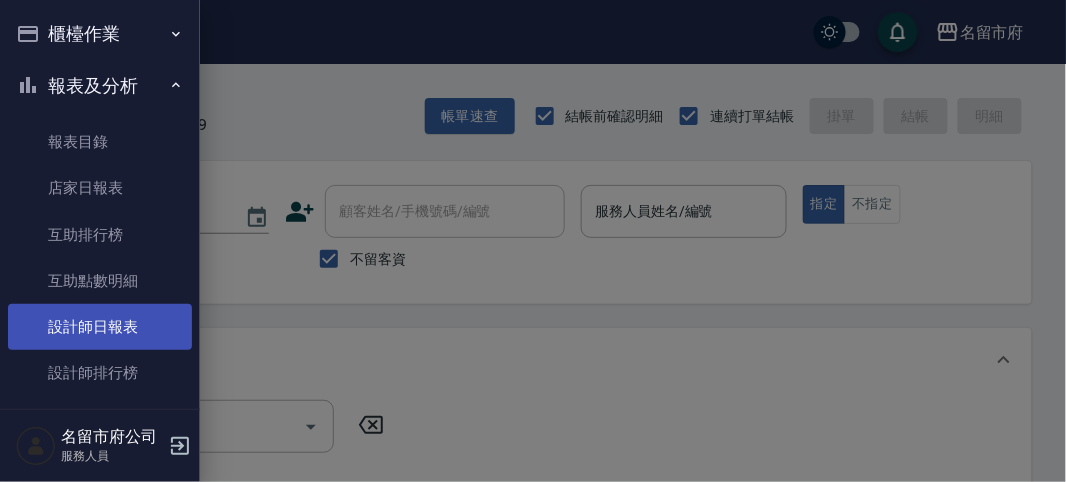 click on "設計師日報表" at bounding box center [100, 327] 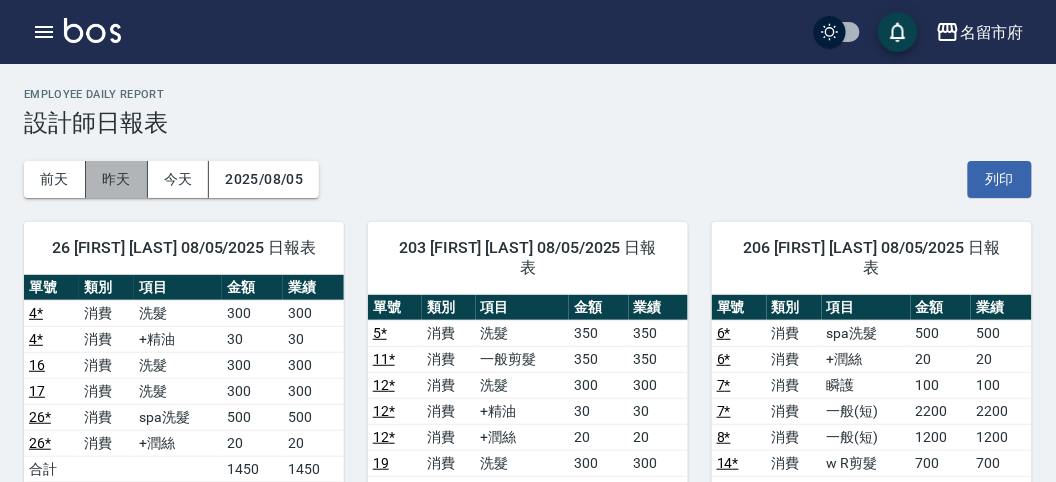 click on "昨天" at bounding box center (117, 179) 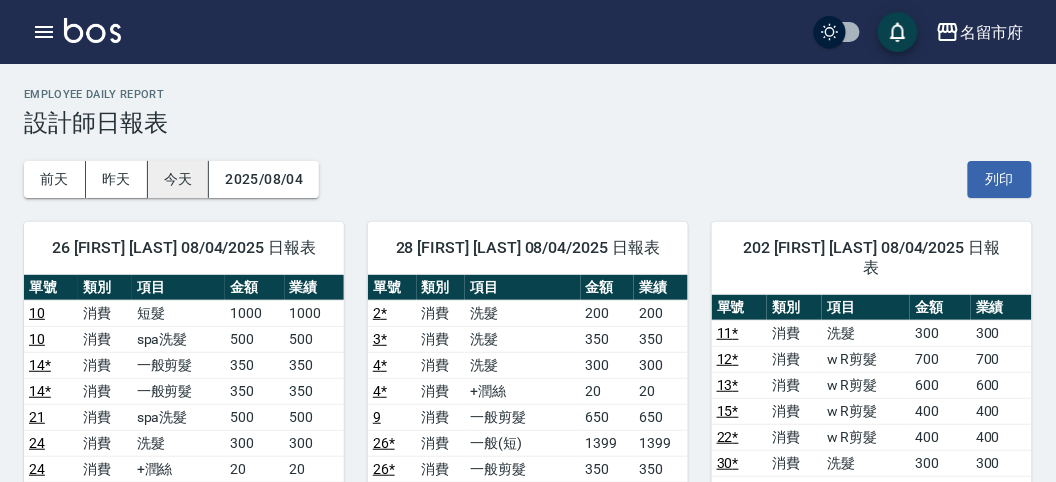 click on "今天" at bounding box center [179, 179] 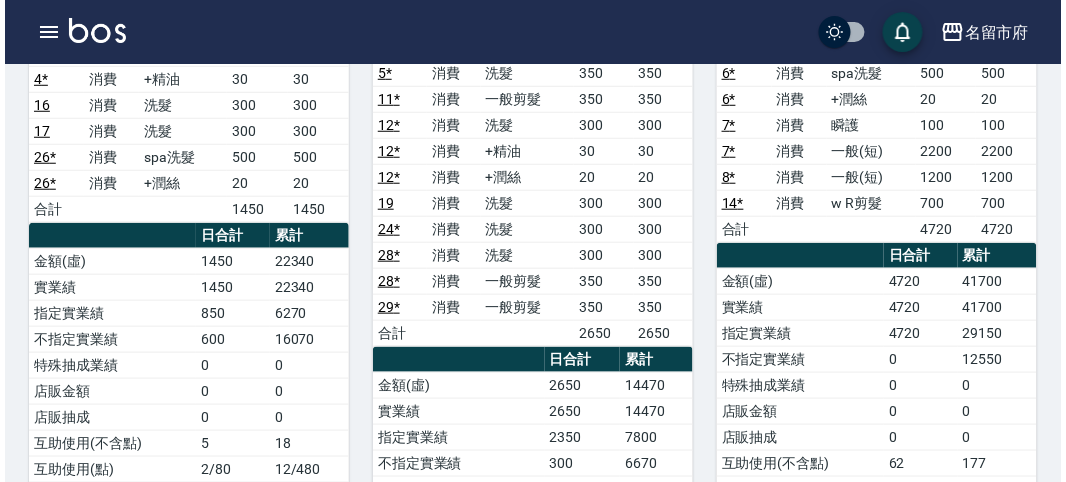 scroll, scrollTop: 37, scrollLeft: 0, axis: vertical 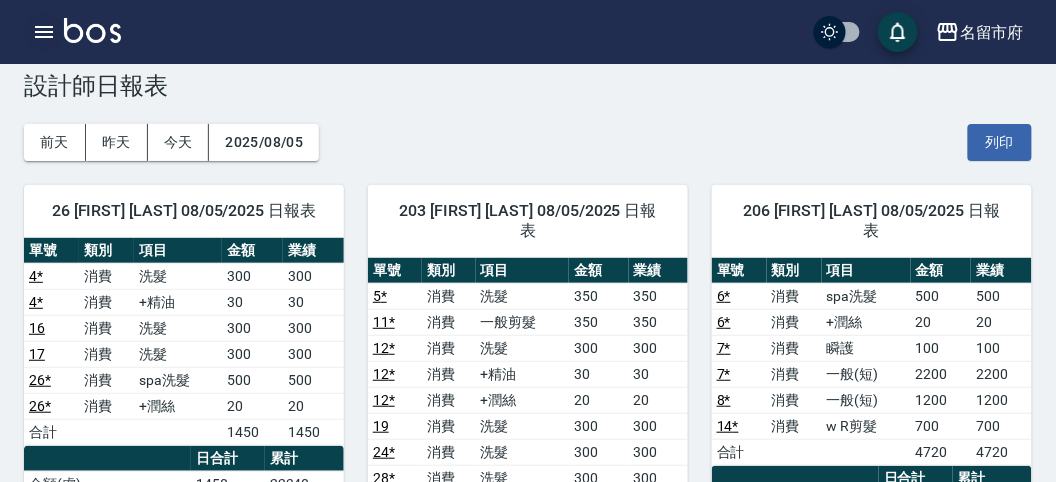click at bounding box center (44, 32) 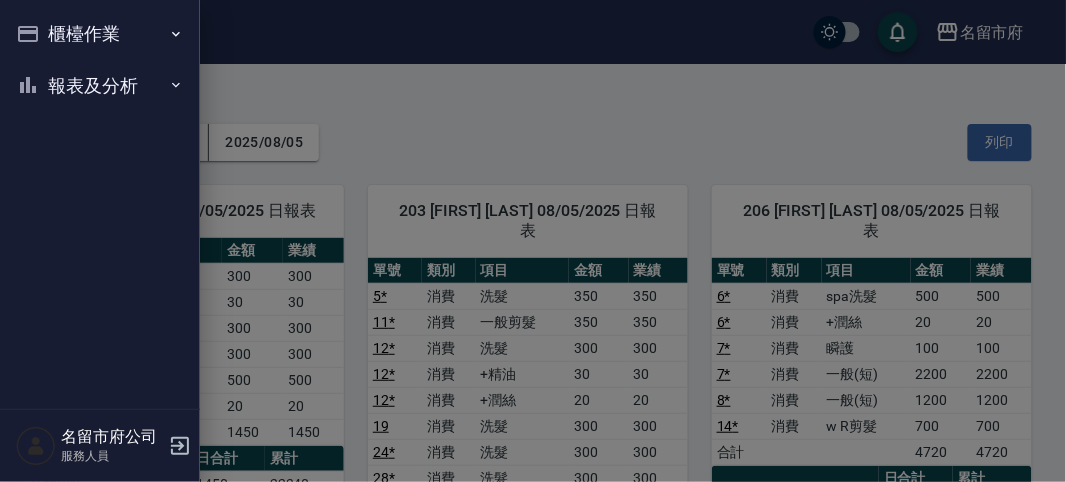 click on "櫃檯作業" at bounding box center (100, 34) 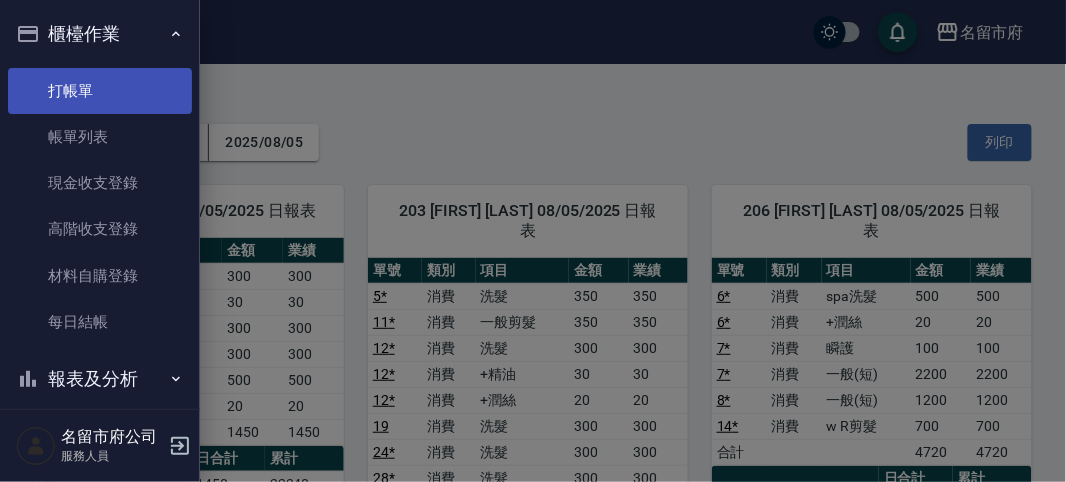 click on "打帳單" at bounding box center [100, 91] 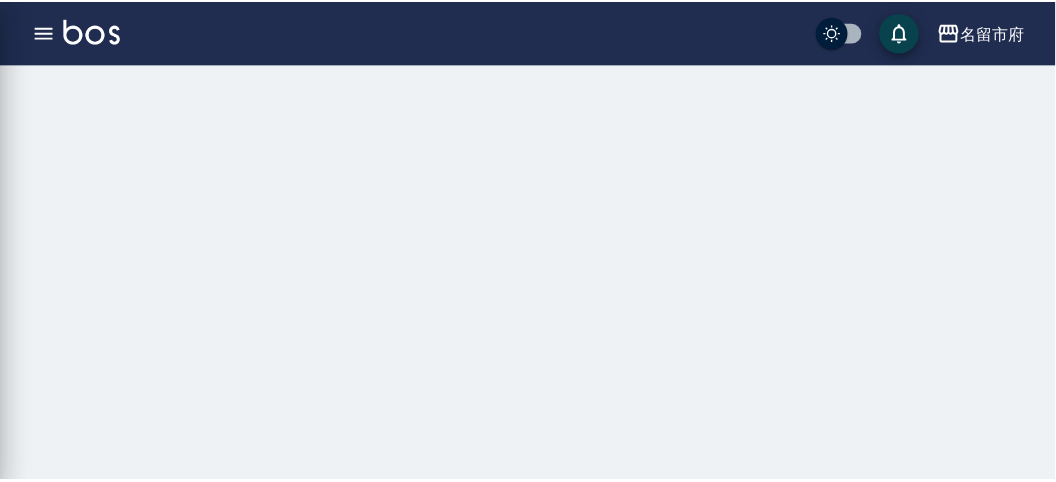scroll, scrollTop: 0, scrollLeft: 0, axis: both 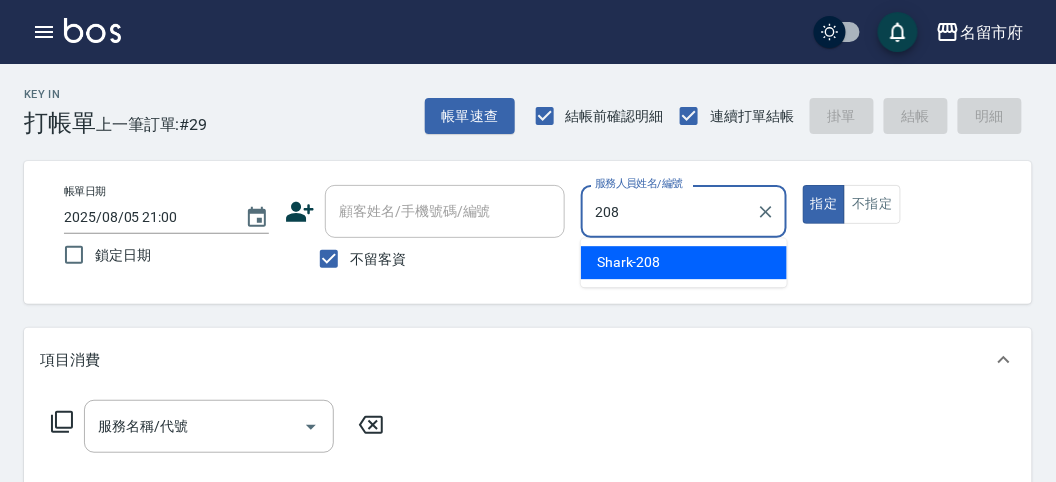 drag, startPoint x: 664, startPoint y: 265, endPoint x: 653, endPoint y: 266, distance: 11.045361 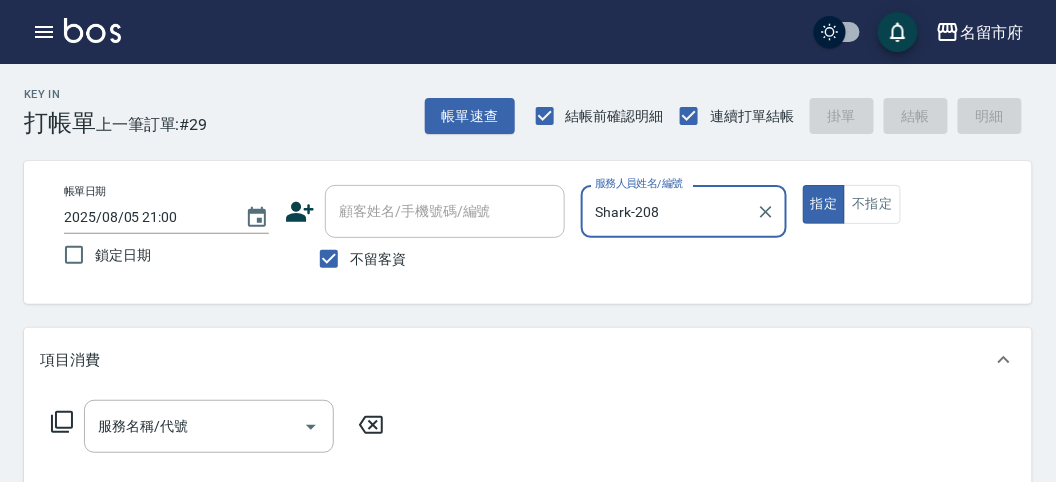 type on "Shark-208" 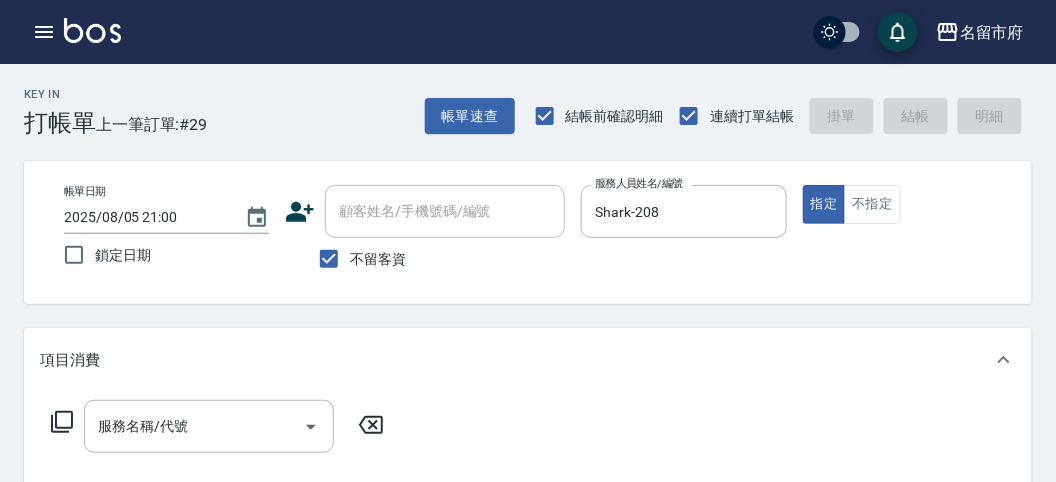 click 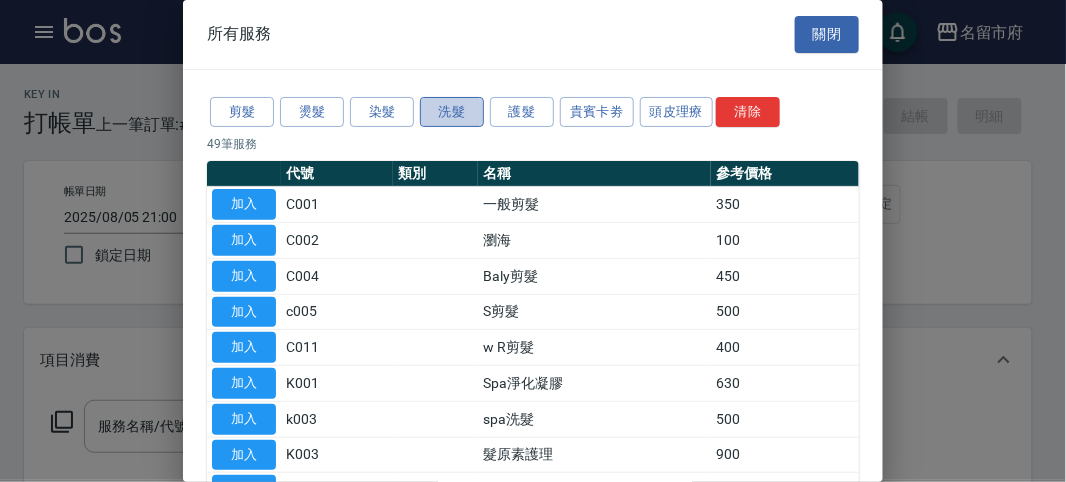 click on "洗髮" at bounding box center (452, 112) 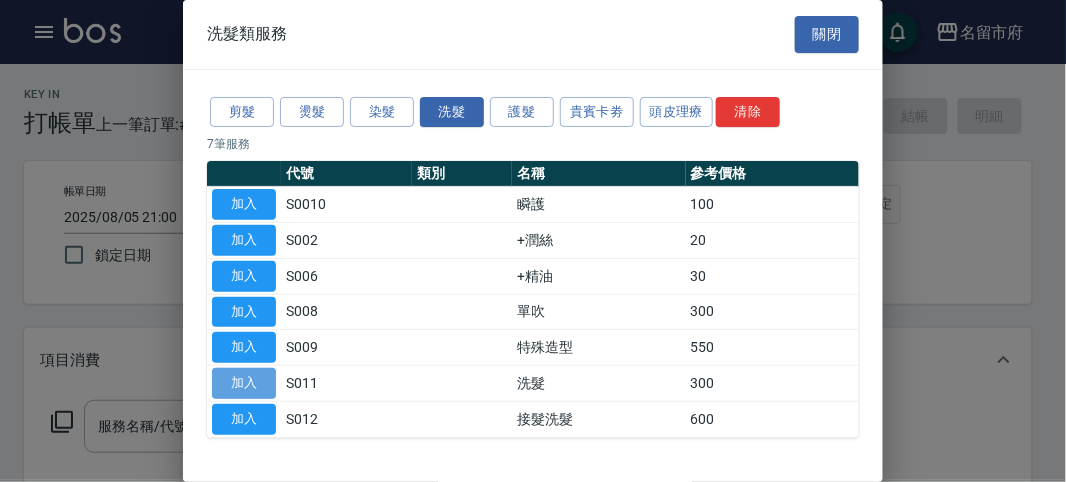 click on "加入" at bounding box center [244, 383] 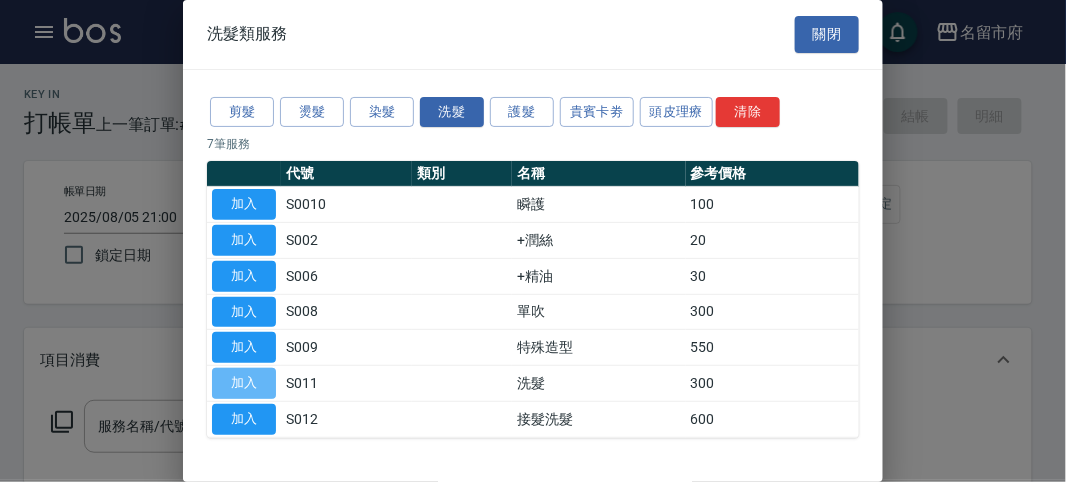 type on "洗髮(S011)" 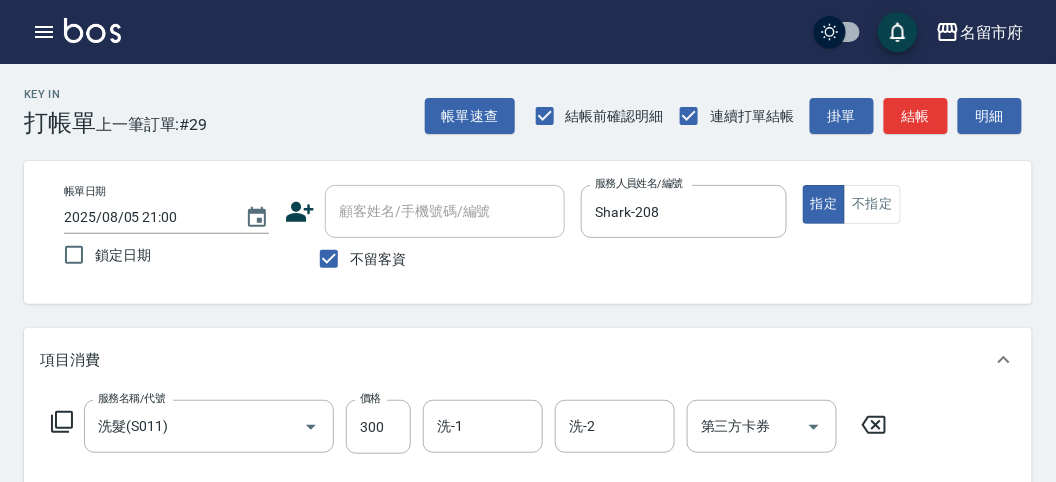 click 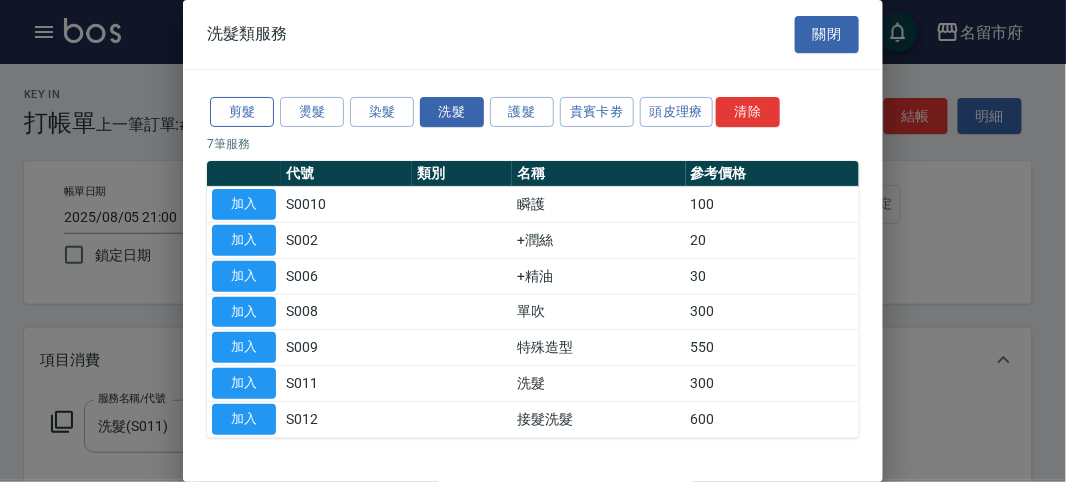 click on "剪髮" at bounding box center [242, 112] 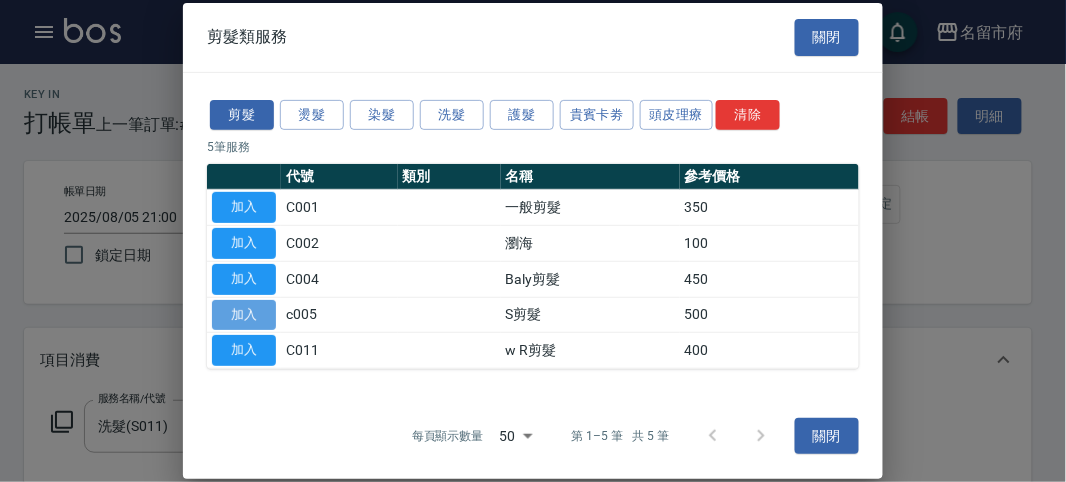 click on "加入" at bounding box center [244, 314] 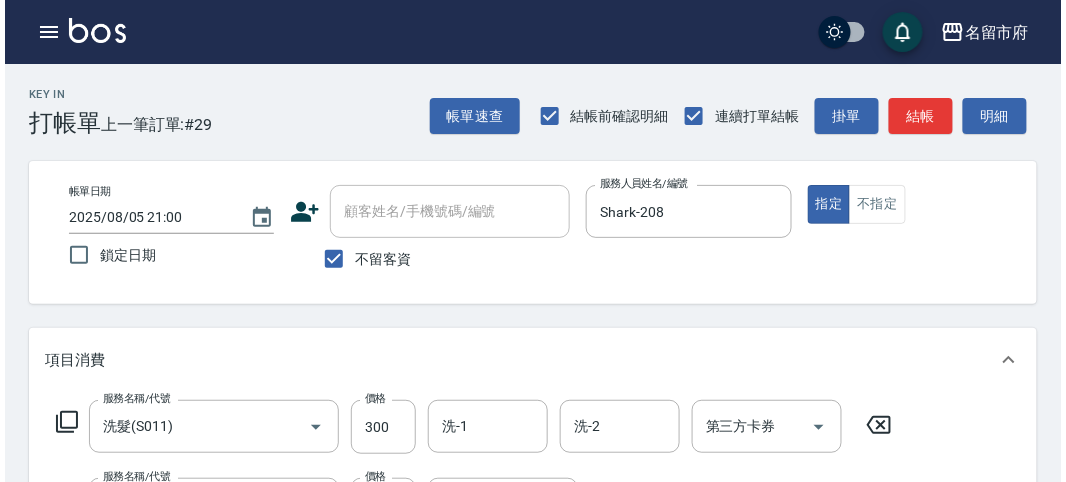scroll, scrollTop: 663, scrollLeft: 0, axis: vertical 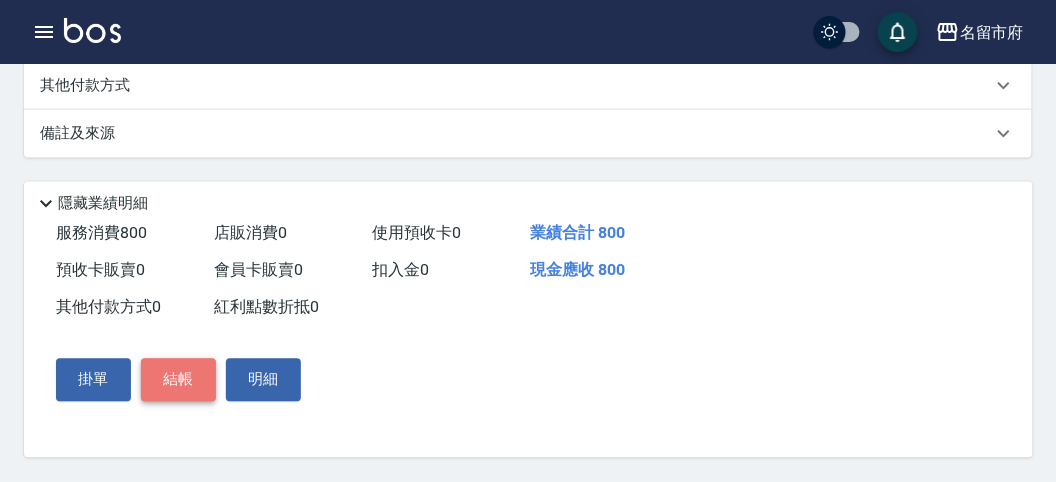 click on "結帳" at bounding box center [178, 380] 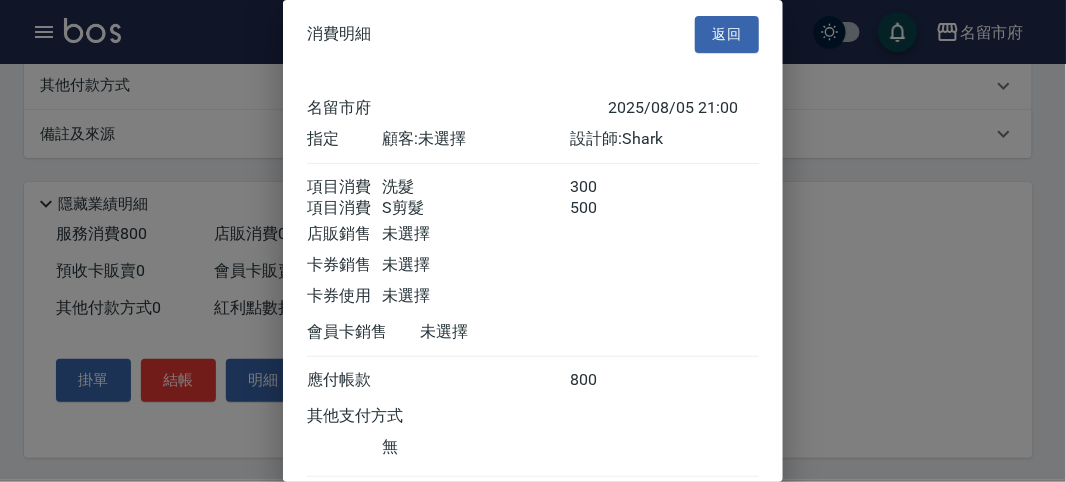 scroll, scrollTop: 133, scrollLeft: 0, axis: vertical 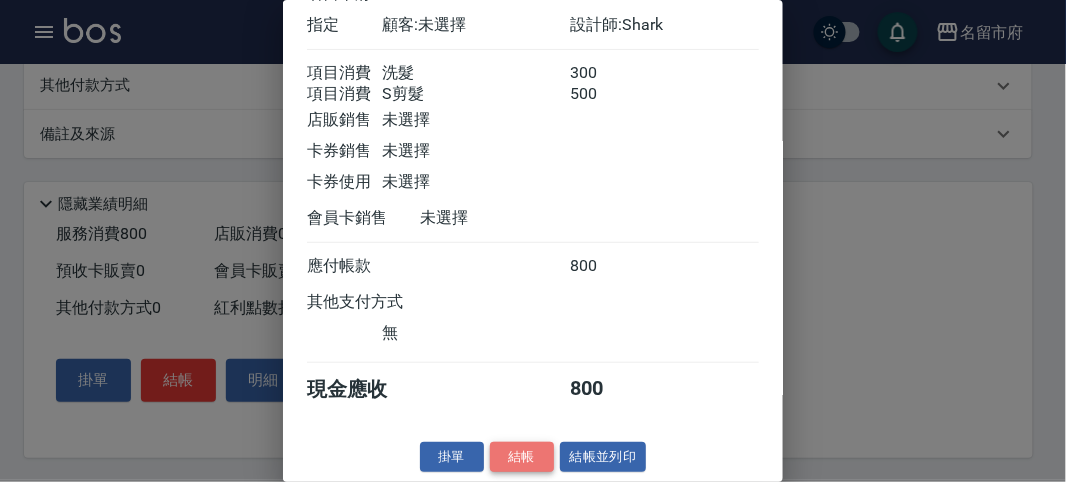 click on "結帳" at bounding box center (522, 457) 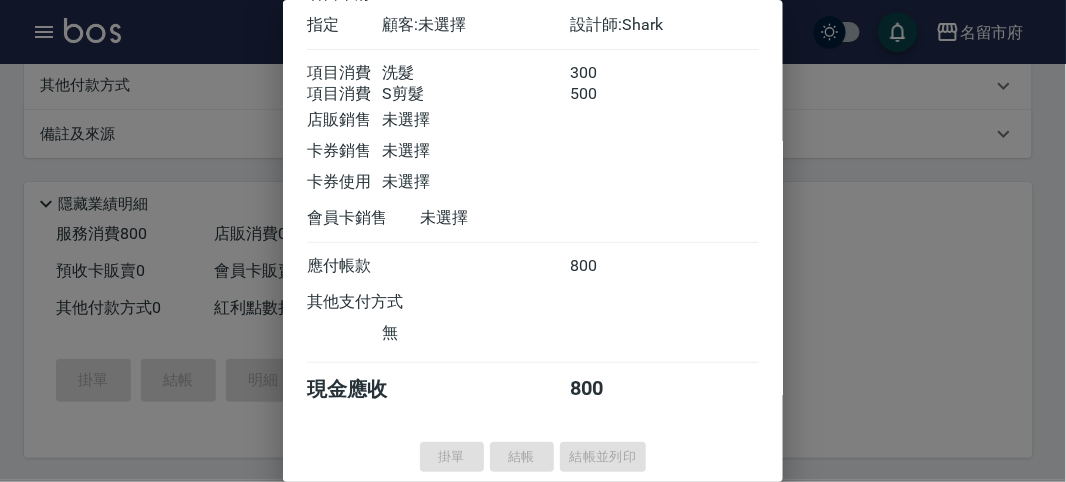 type on "2025/08/05 21:07" 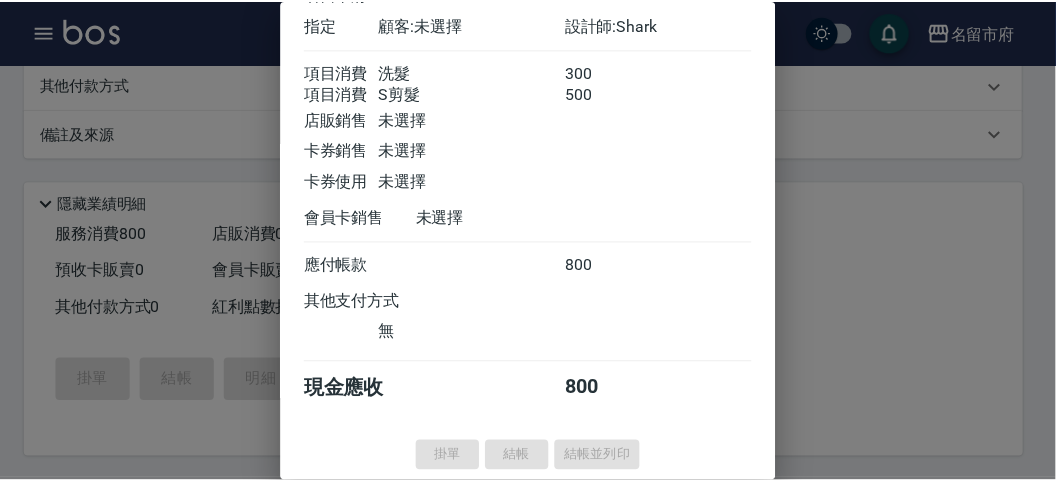 scroll, scrollTop: 0, scrollLeft: 0, axis: both 